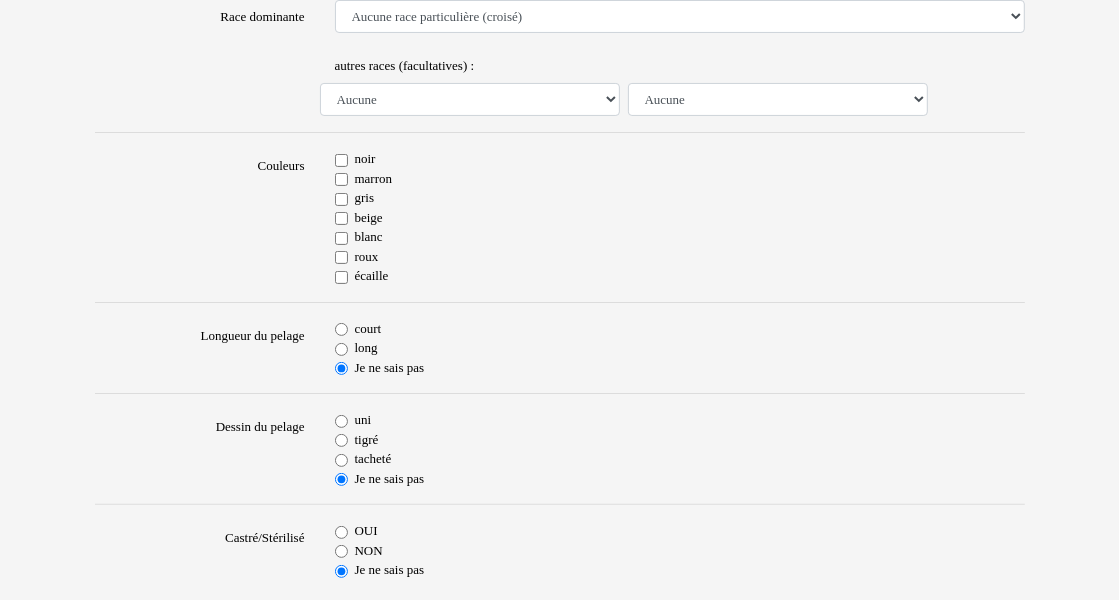scroll, scrollTop: 0, scrollLeft: 0, axis: both 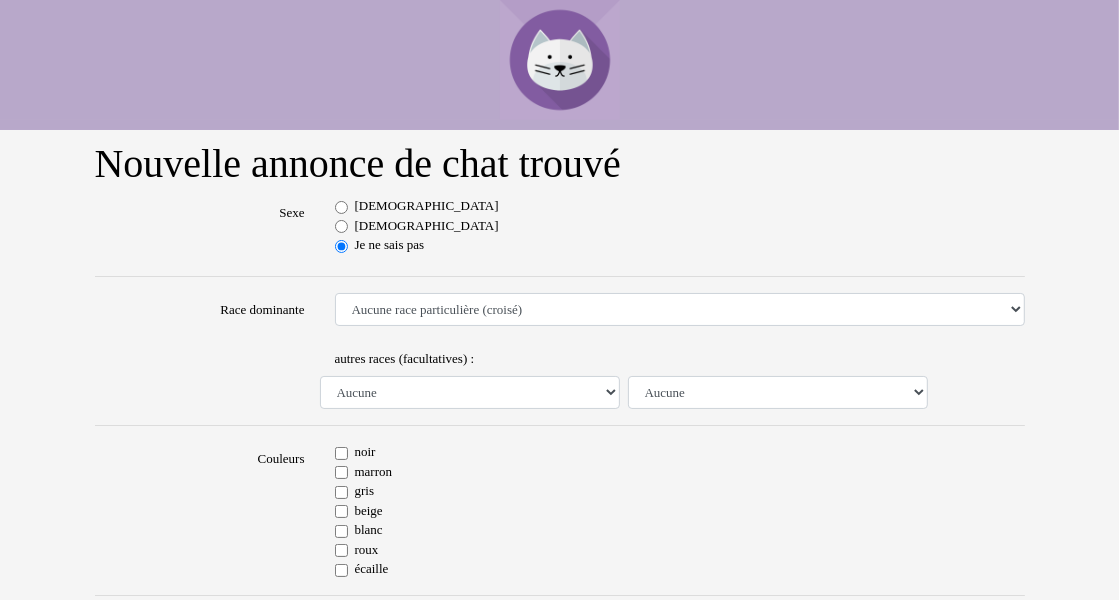 click on "[DEMOGRAPHIC_DATA]" at bounding box center [341, 207] 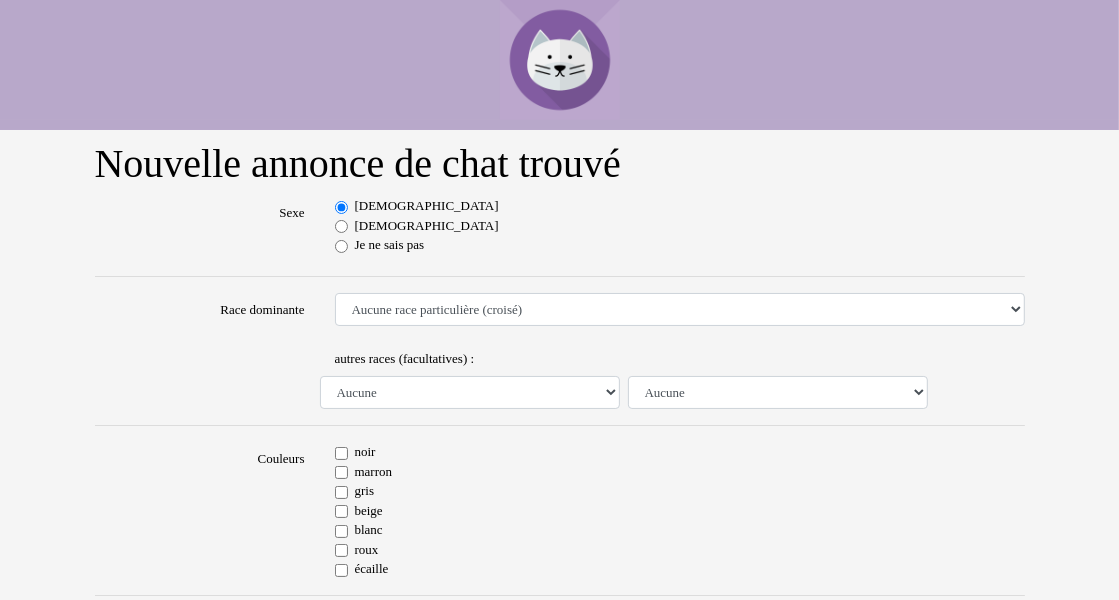 scroll, scrollTop: 200, scrollLeft: 0, axis: vertical 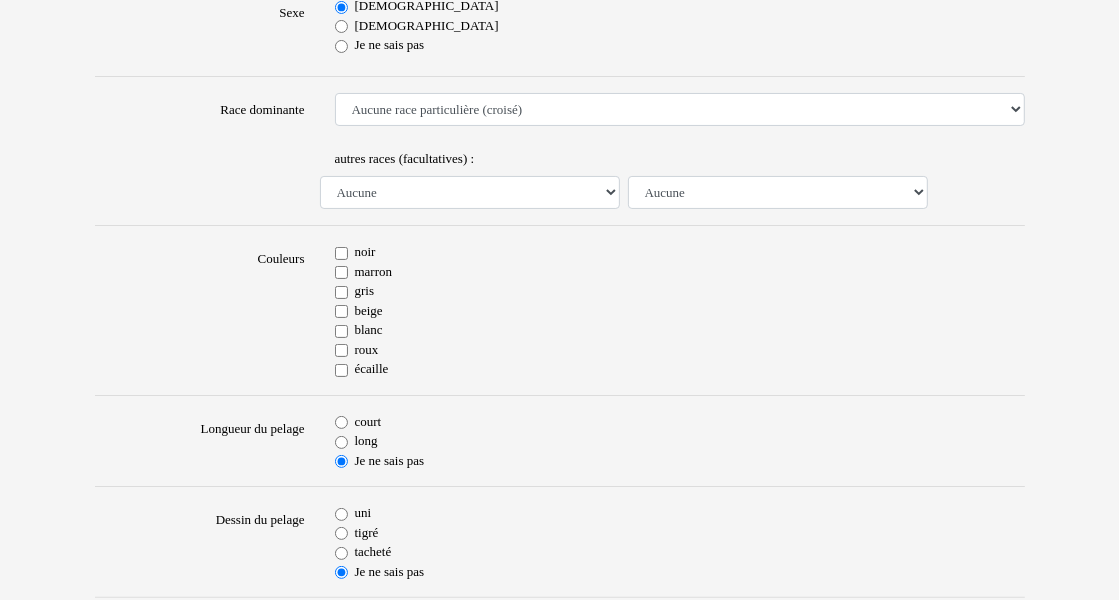 click on "blanc" at bounding box center [341, 331] 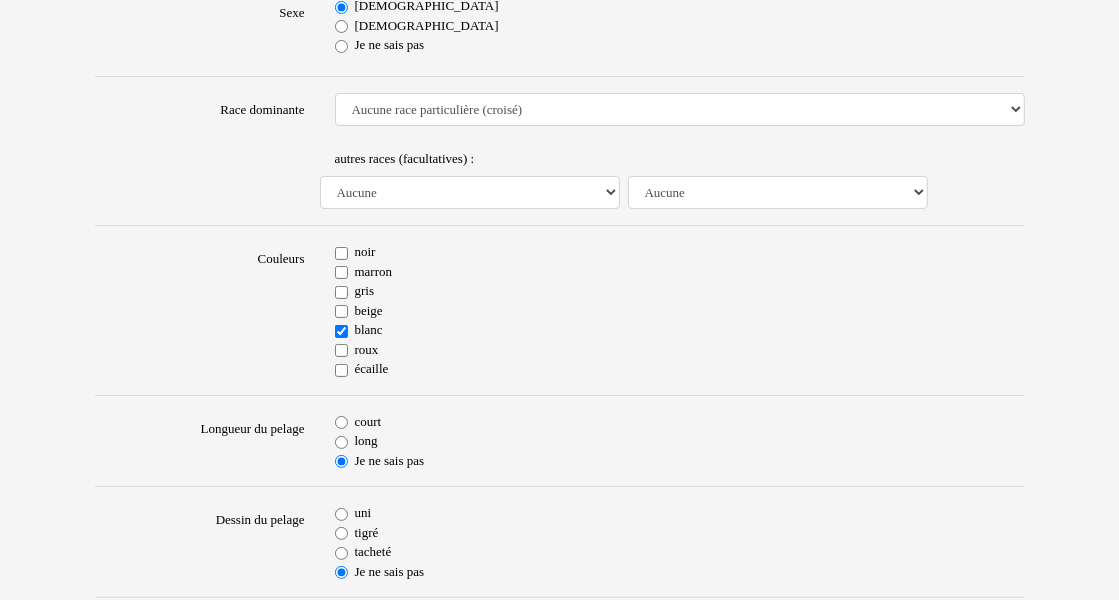 click on "roux" at bounding box center [341, 350] 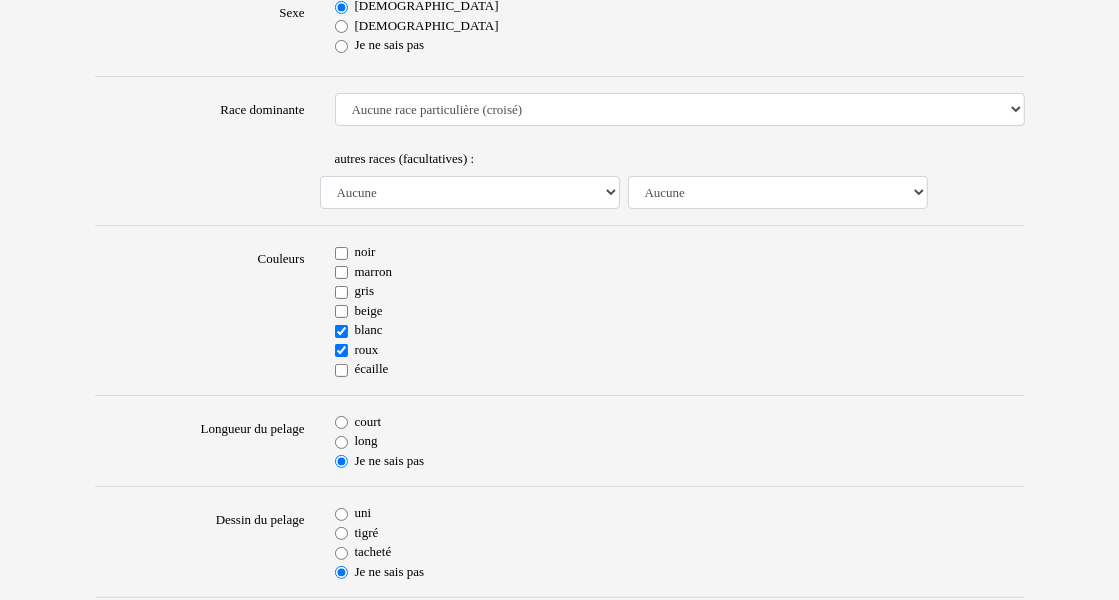 click on "long" at bounding box center [341, 442] 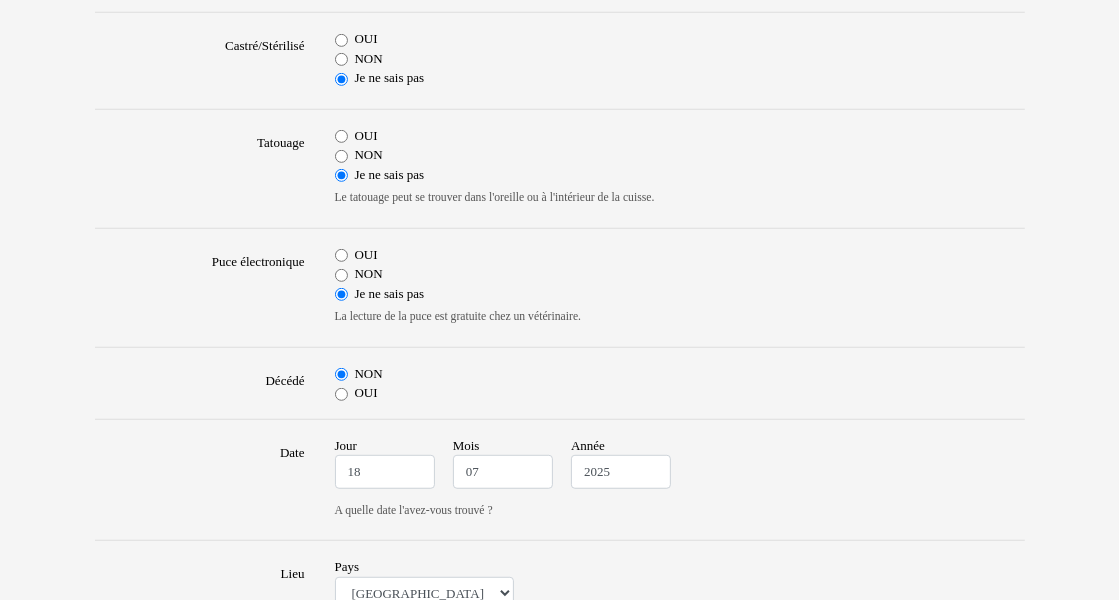 scroll, scrollTop: 900, scrollLeft: 0, axis: vertical 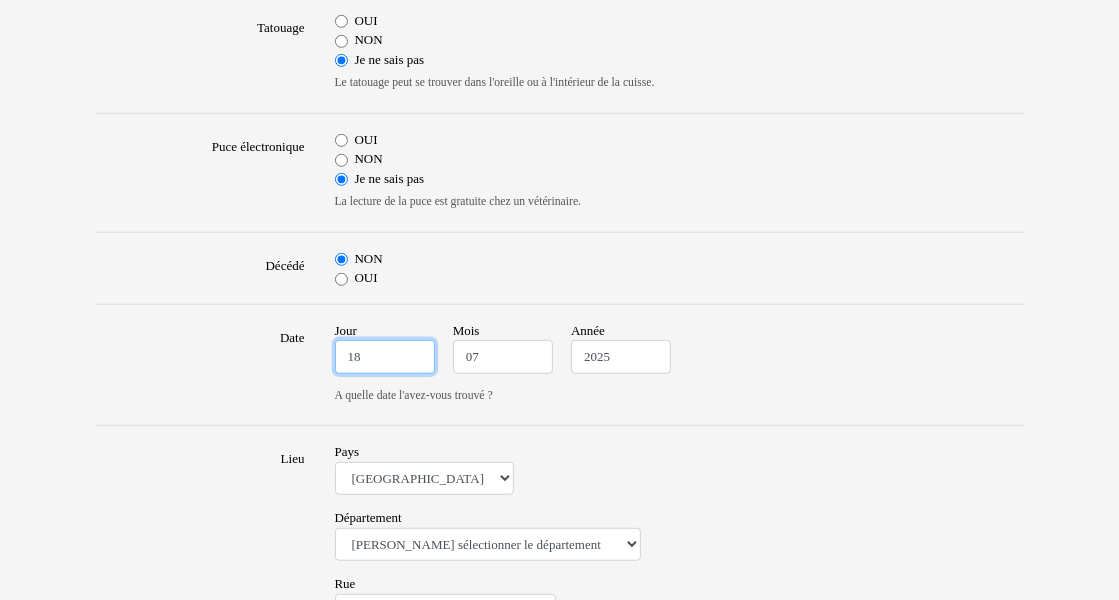 click on "18" at bounding box center [385, 357] 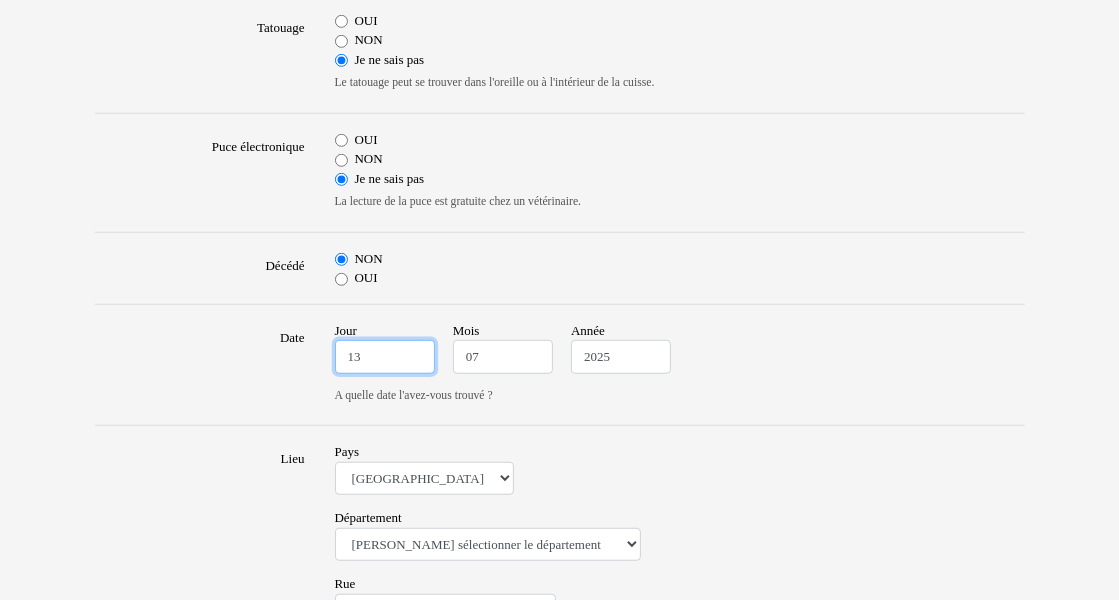 type on "13" 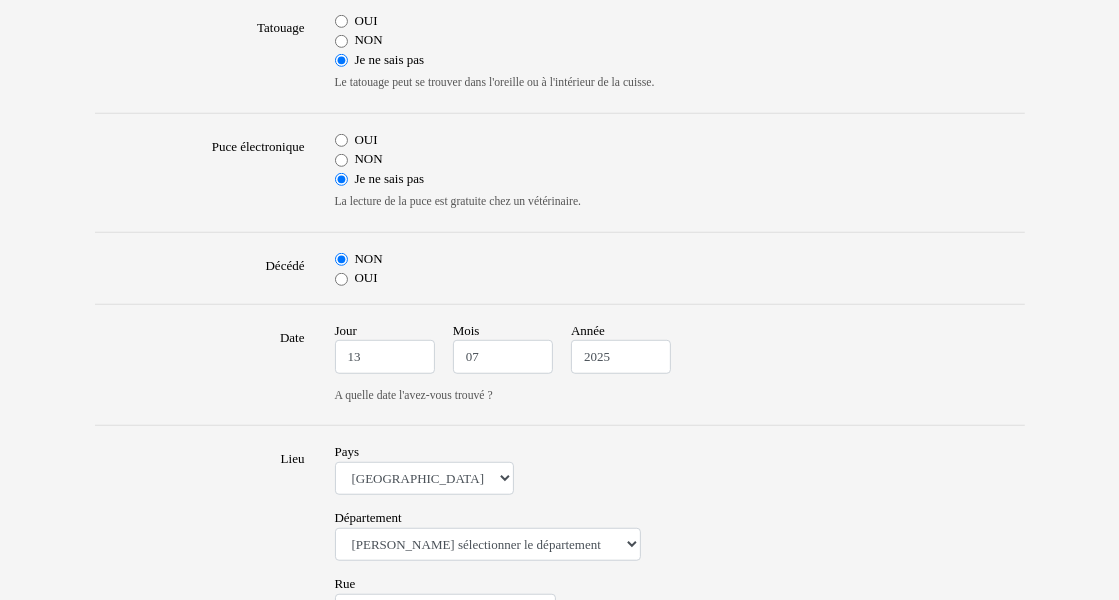 click on "NON" at bounding box center [680, 259] 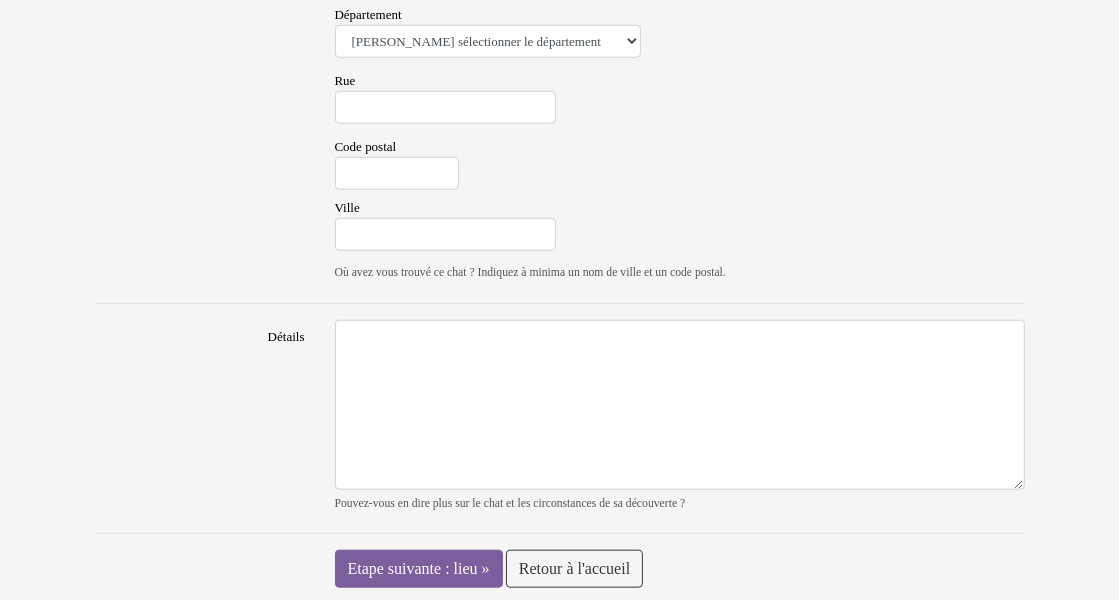 scroll, scrollTop: 1404, scrollLeft: 0, axis: vertical 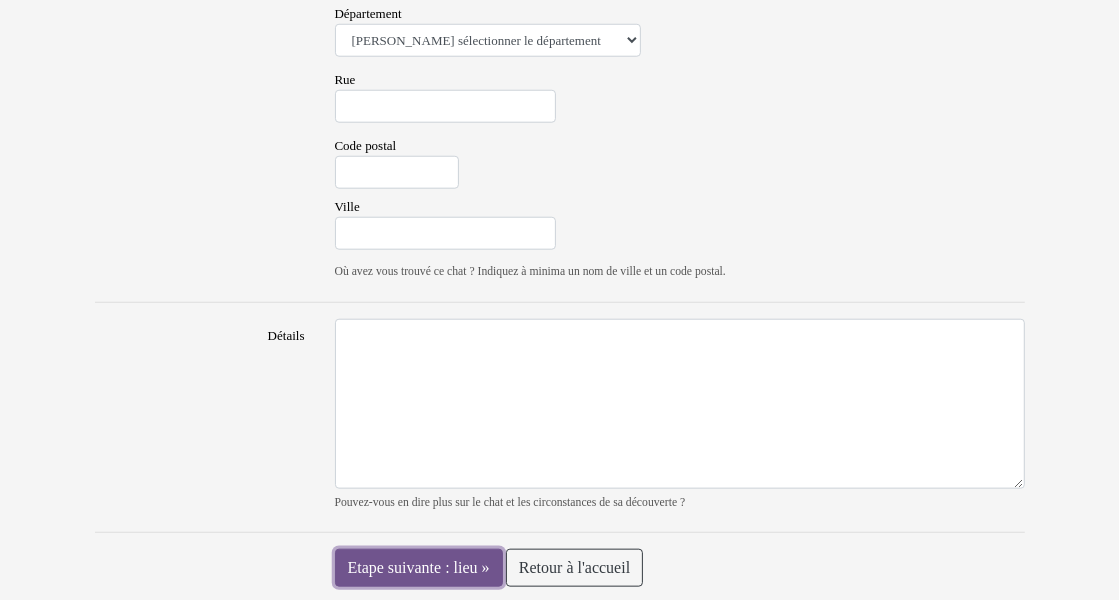 click on "Etape suivante : lieu »" at bounding box center (419, 568) 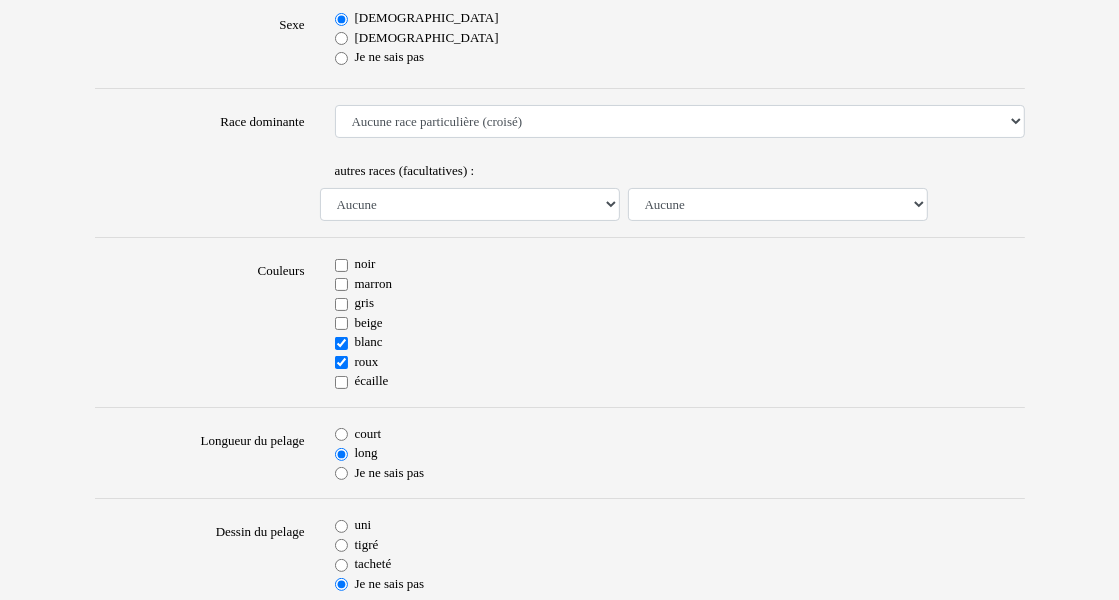scroll, scrollTop: 0, scrollLeft: 0, axis: both 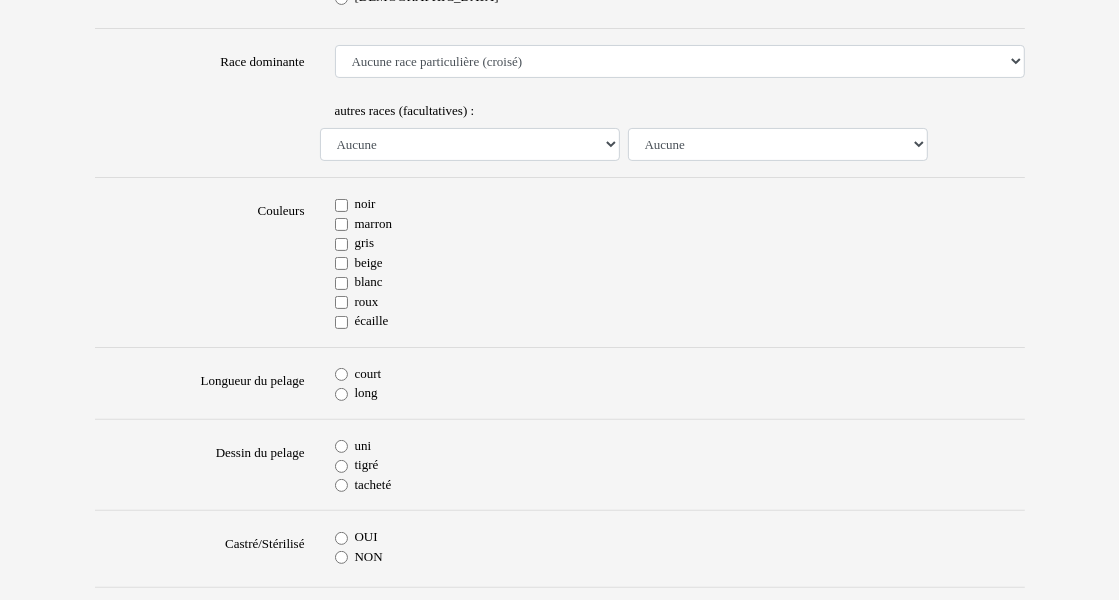 click on "roux" at bounding box center [341, 302] 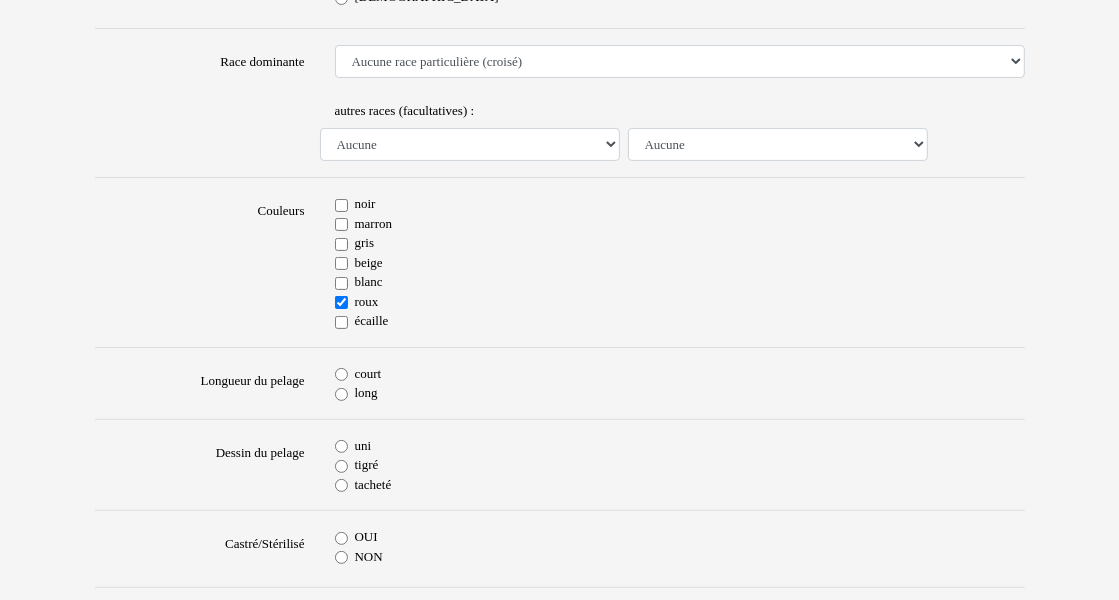 click on "blanc" at bounding box center (341, 283) 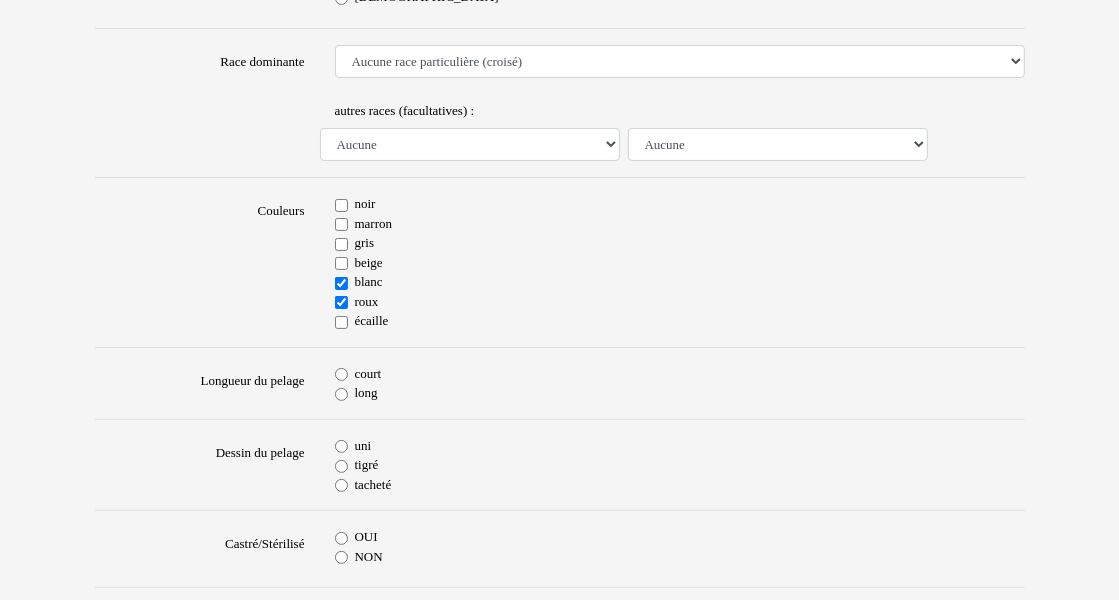 click on "long" at bounding box center [341, 394] 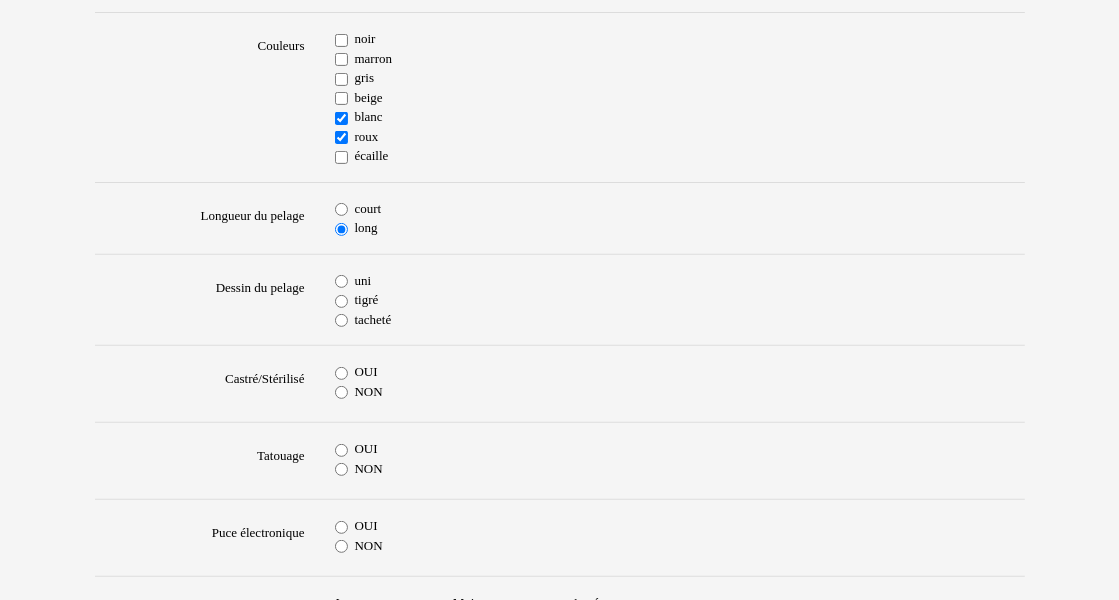 scroll, scrollTop: 500, scrollLeft: 0, axis: vertical 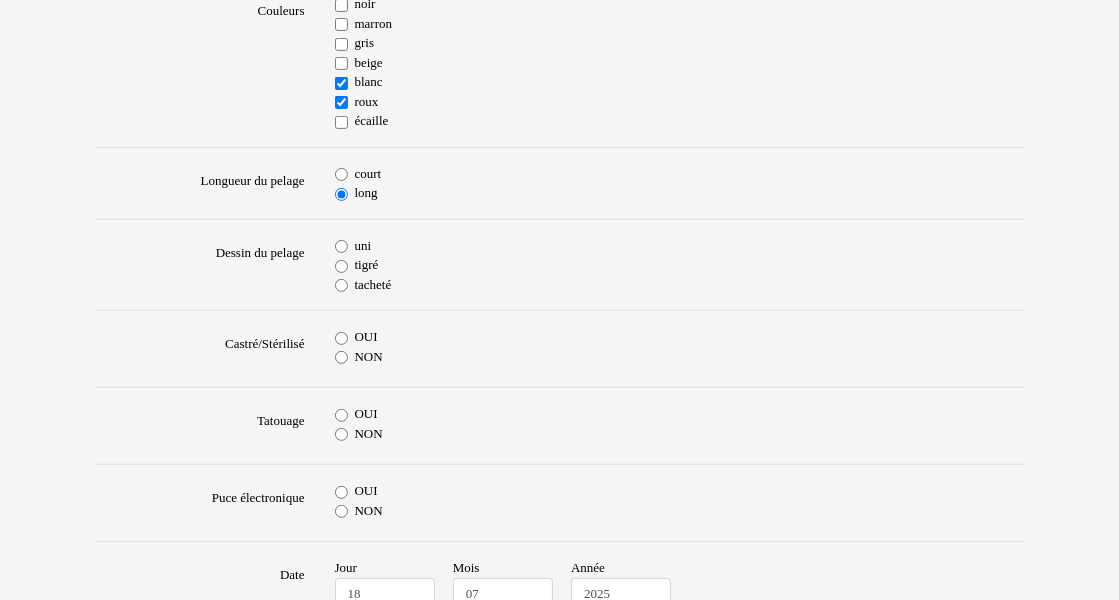 click on "OUI" at bounding box center [341, 338] 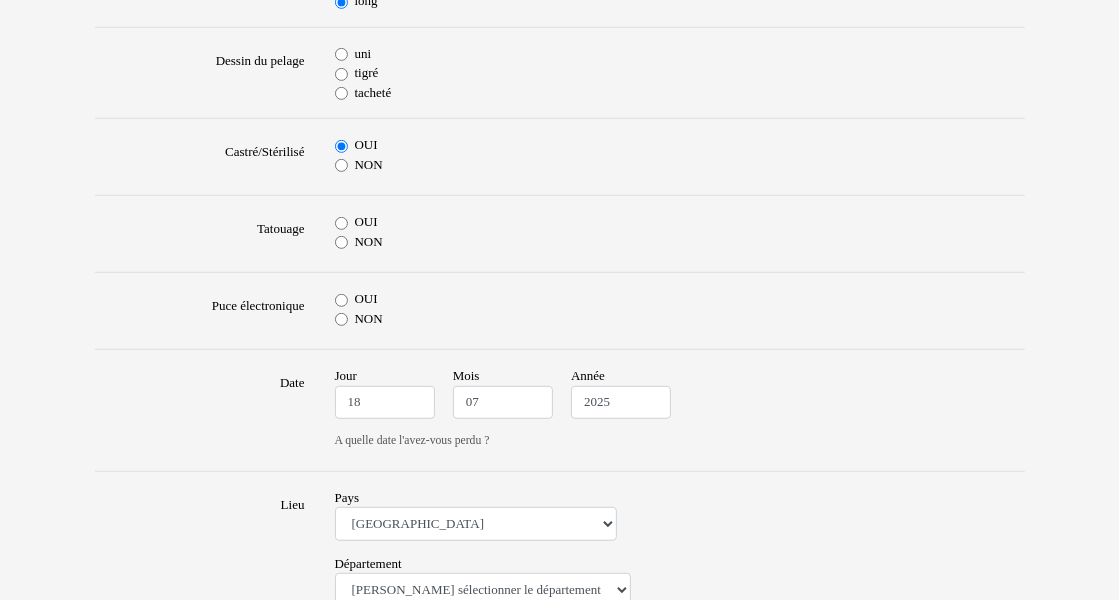 scroll, scrollTop: 700, scrollLeft: 0, axis: vertical 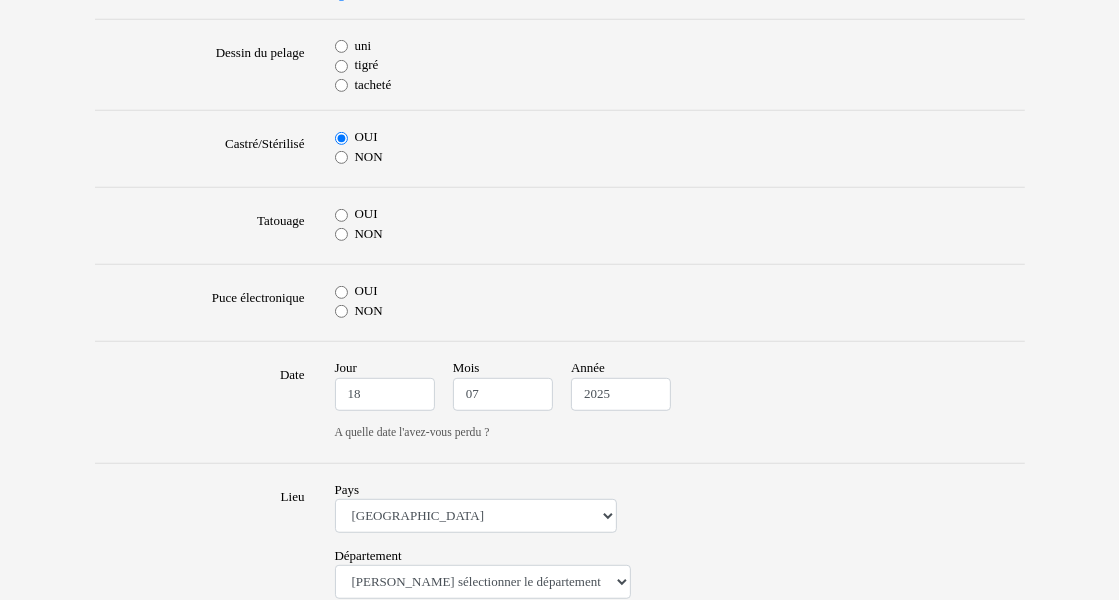 click on "OUI" at bounding box center [341, 292] 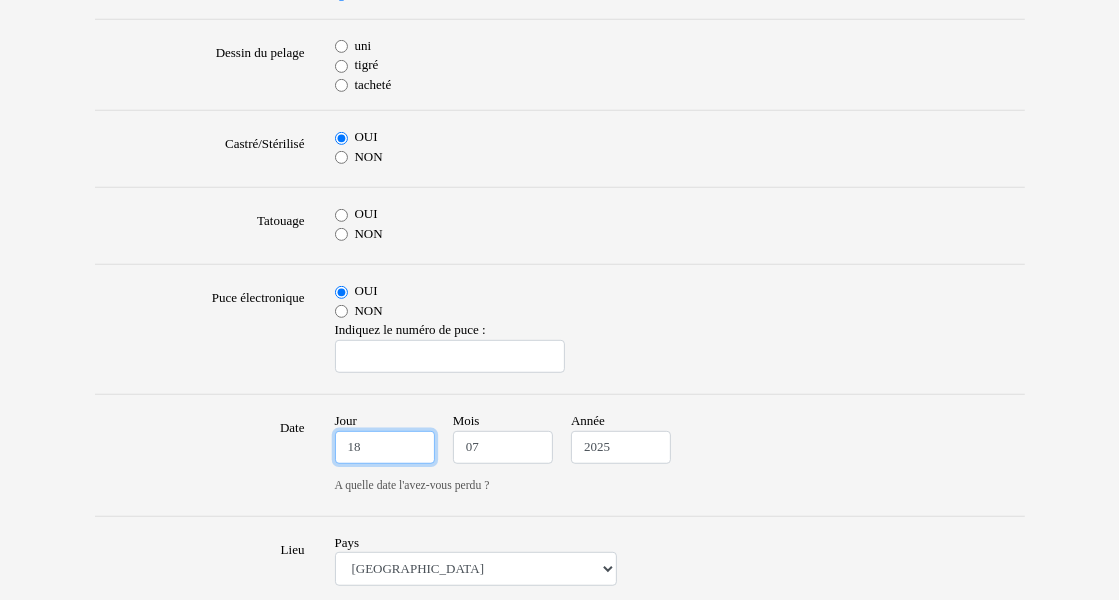 click on "18" at bounding box center [385, 448] 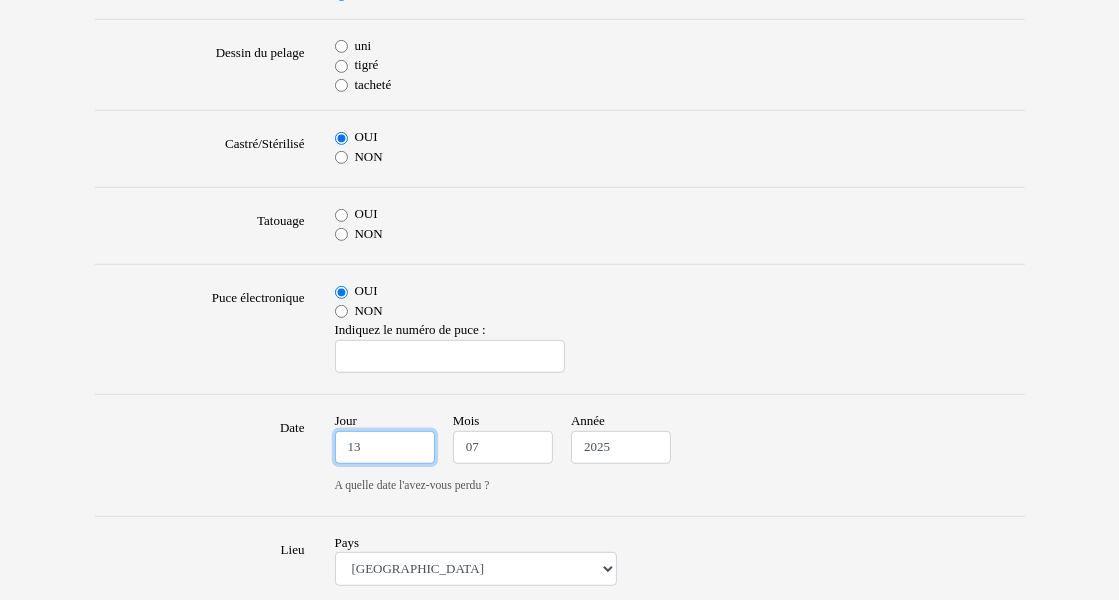 type on "13" 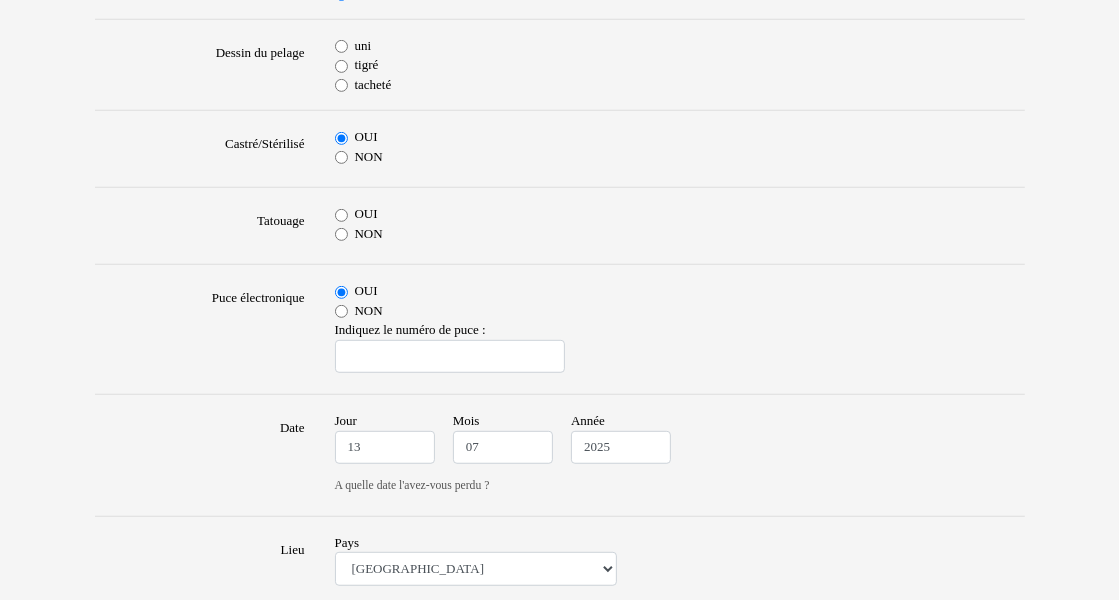click on "Puce électronique" at bounding box center [200, 329] 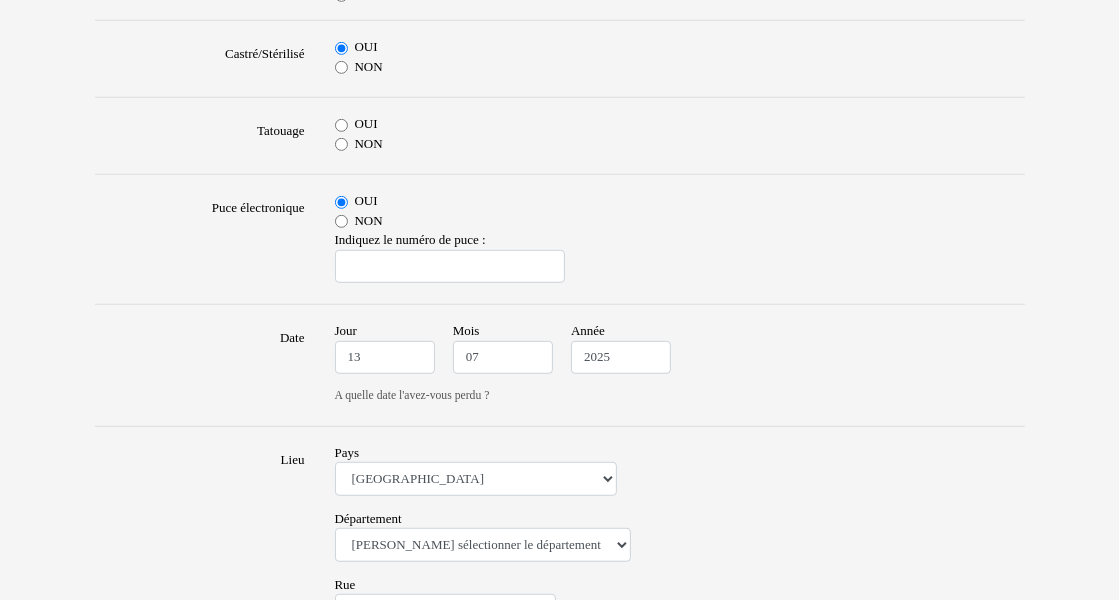 scroll, scrollTop: 900, scrollLeft: 0, axis: vertical 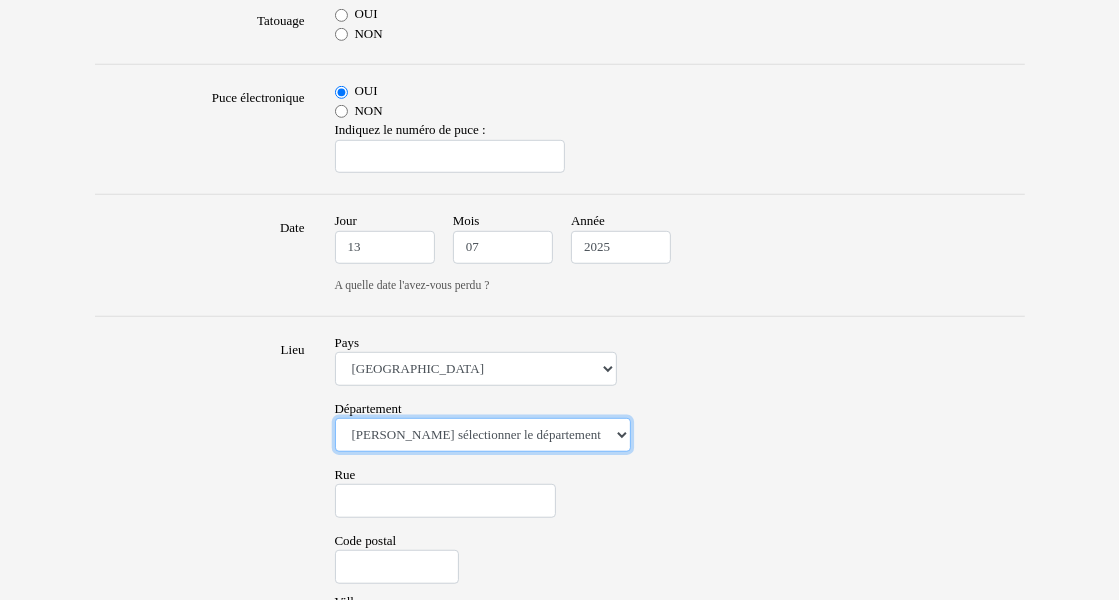 click on "Veuillez sélectionner le département 01 - Ain 02 - Aisne 03 - Allier 04 - Alpes de Hautes-Provence 05 - Hautes-Alpes 06 - Alpes-Maritimes 07 - Ardèche 08 - Ardennes 09 - Ariege 10 - Aube 11 - Aude 12 - Aveyron 13 - Bouches-Du-Rhône 14 - Calvados 15 - Cantal 16 - Charente 17 - Charente-Maritime 18 - Cher 19 - Correze 20 - Corse 21 - Cote-d'Or 22 - Côtes d'Armor 23 - Creuse 24 - Dordogne 25 - Doubs 26 - Drôme 27 - Eure 28 - Eure-et-Loir 29 - Finistere 30 - Gard 31 - Haute-Garonne 32 - Gers 33 - Gironde 34 - Hérault 35 - Ille-et-Vilaine 36 - Indre 37 - Indre-et-Loire 38 - Isère 39 - Jura 40 - Landes 41 - Loir-et-Cher 42 - Loire 43 - Haute-Loire 44 - Loire-Atlantique 45 - Loiret 46 - Lot 47 - Lot-et-Garonne 48 - Lozère 49 - Maine-et-Loire 50 - Manche 51 - Marne 52 - Haute-Marne 53 - Mayenne 54 - Meurthe-et-Moselle 55 - Meuse 56 - Morbihan 57 - Moselle 58 - Nièvre 59 - Nord 60 - Oise 61 - Orne 62 - Pas-de-Calais 63 - Puy-de-Dôme 64 - Pyrénées-Atlantiques 65 - Hautes-Pyrénées 67 - Bas-Rhin 75 - Paris" at bounding box center [483, 435] 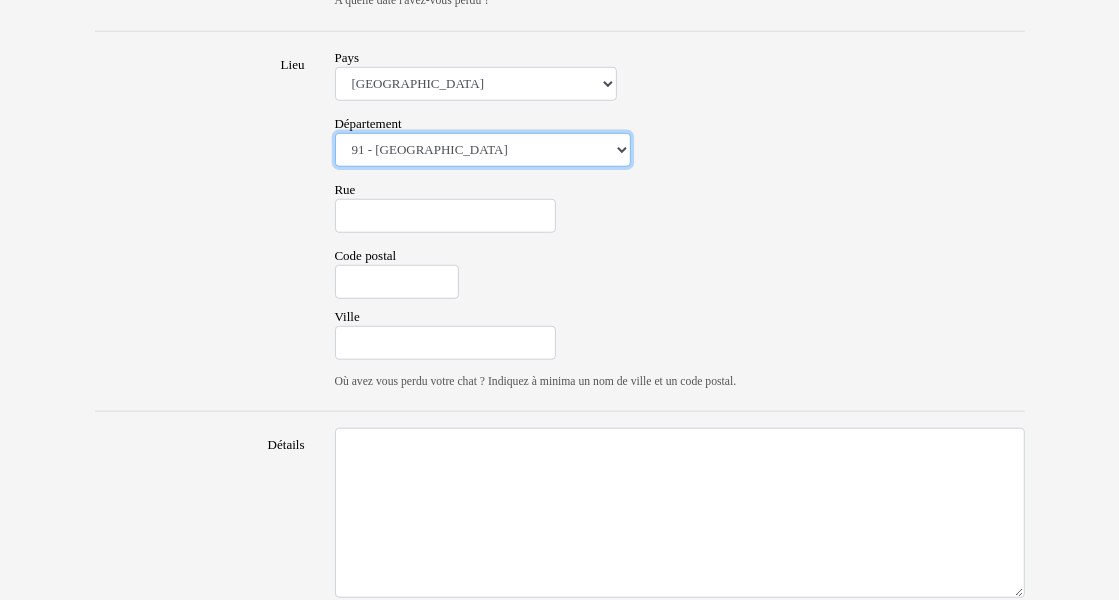 scroll, scrollTop: 1200, scrollLeft: 0, axis: vertical 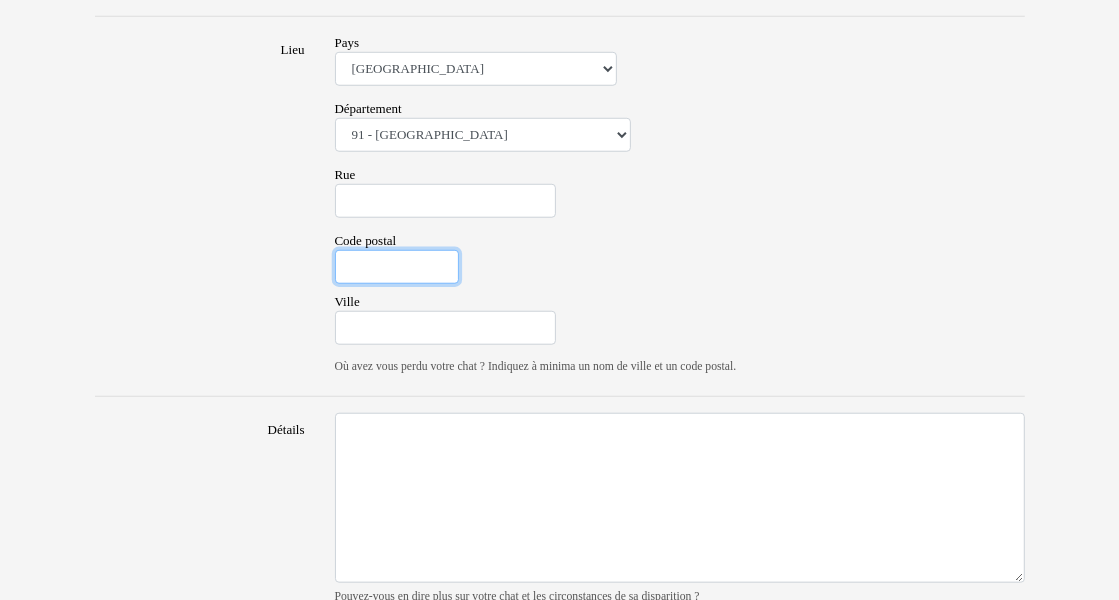 click on "Code postal" at bounding box center (397, 267) 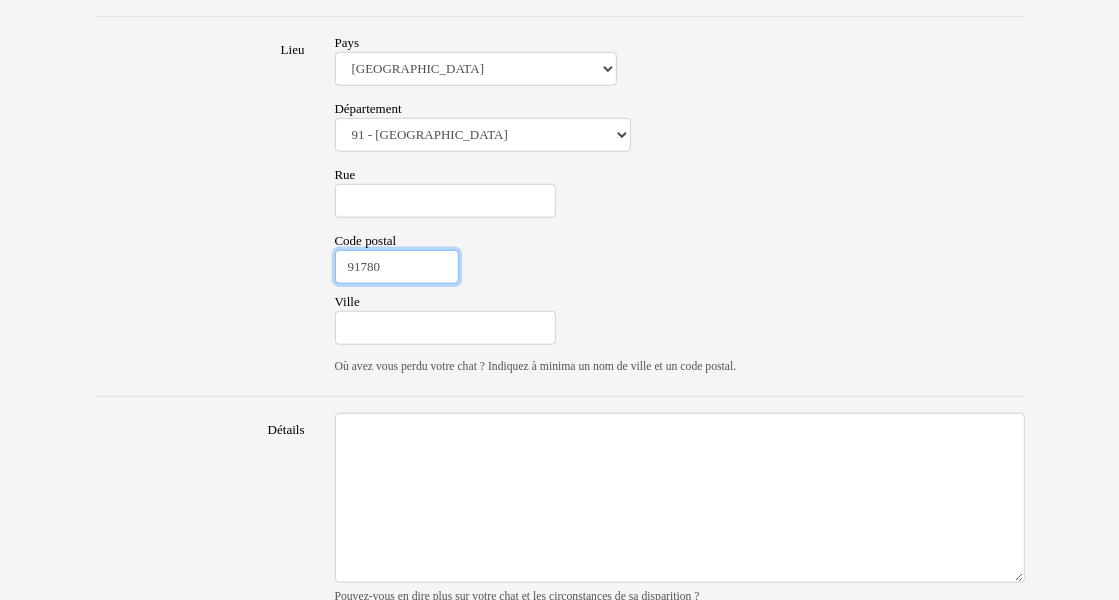 type on "91780" 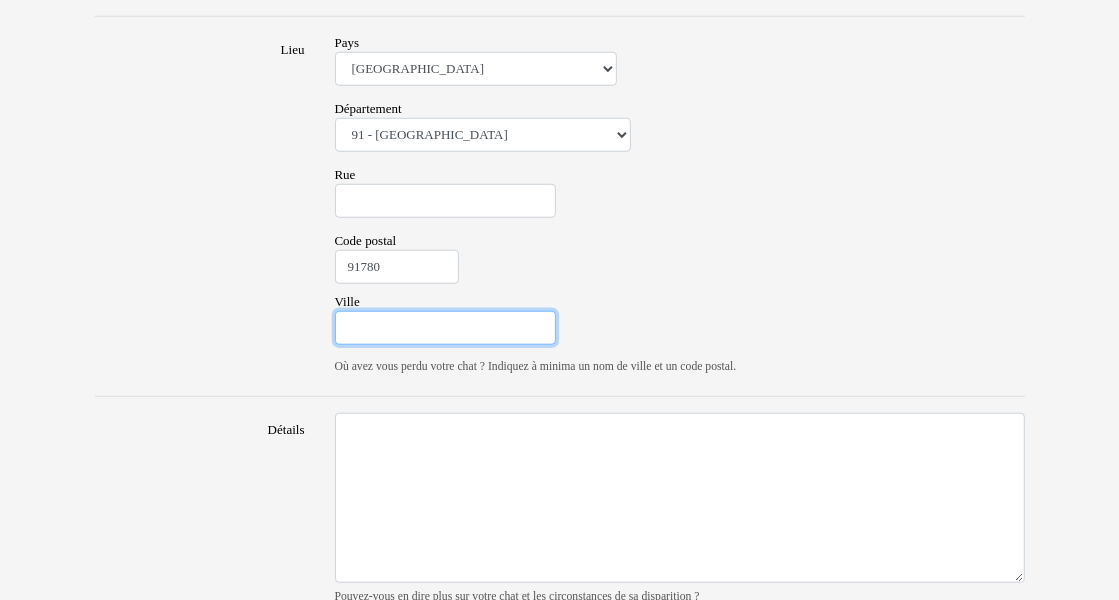 click on "Ville" at bounding box center (445, 328) 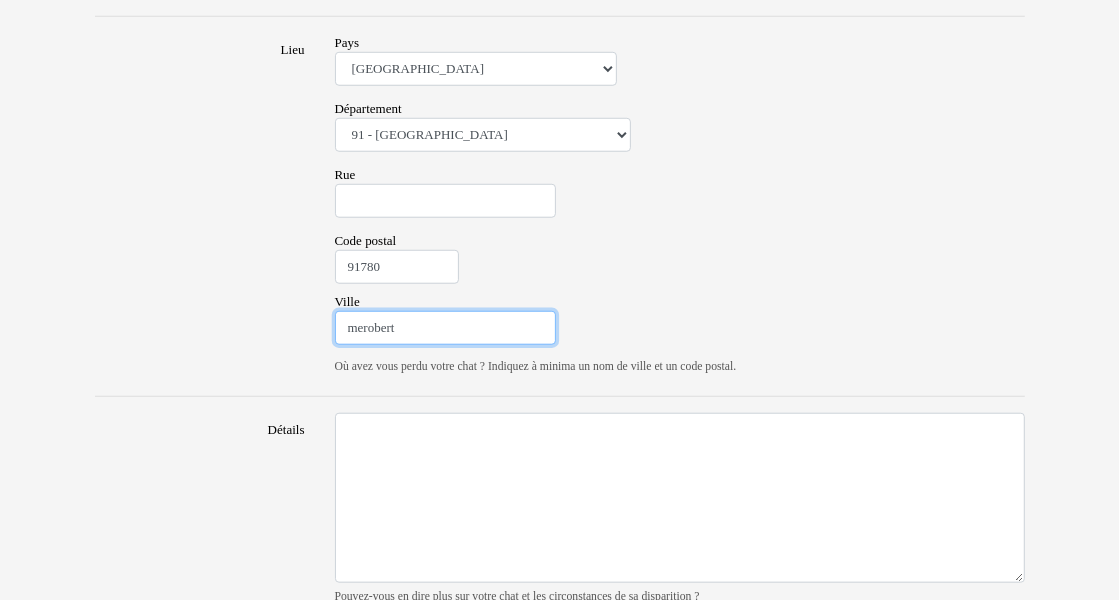 type on "merobert" 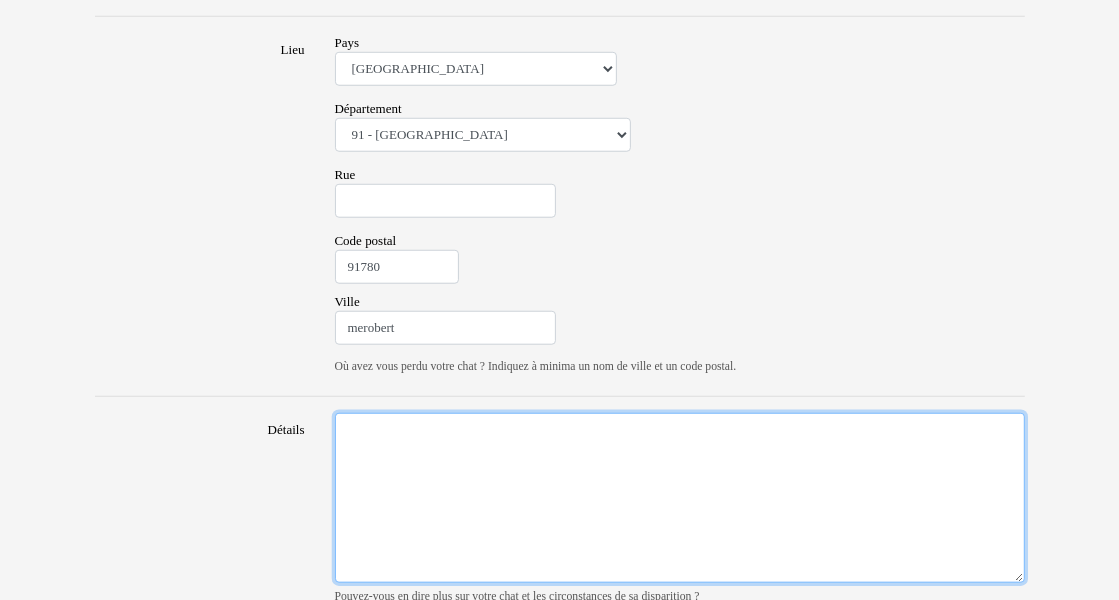 click on "Détails" at bounding box center (680, 498) 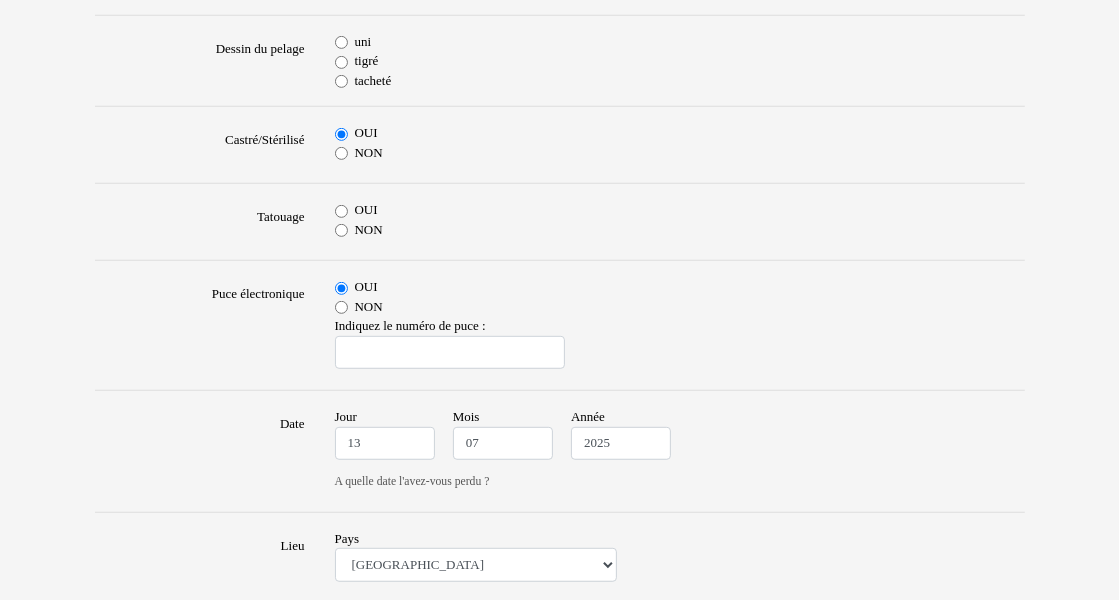 scroll, scrollTop: 682, scrollLeft: 0, axis: vertical 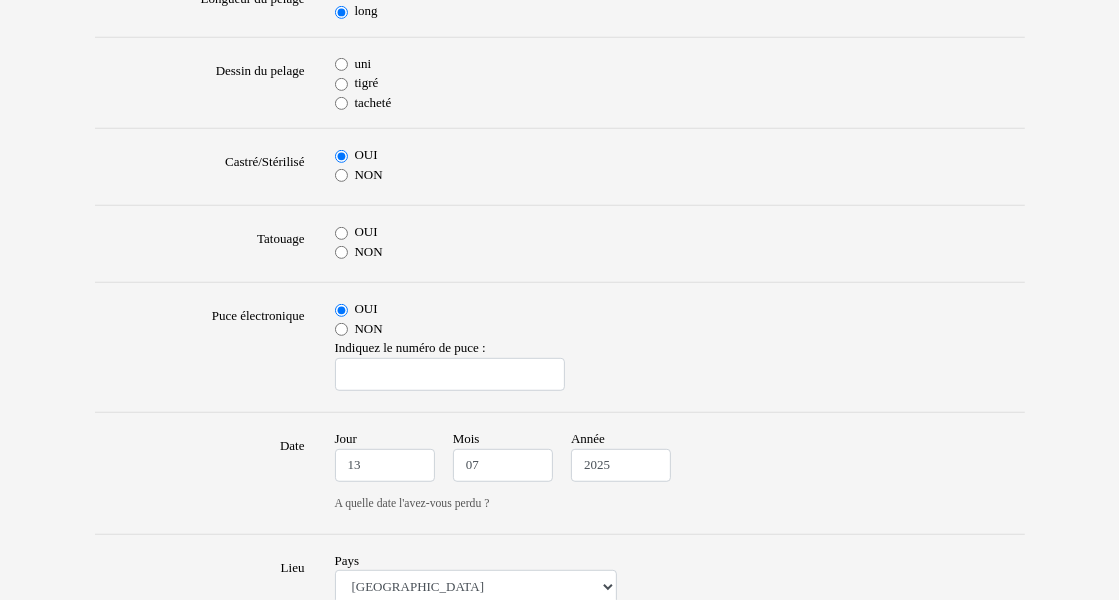 type on "jeune chat aux yeux vairon tout blanc avec du roux sur la tête et la queue" 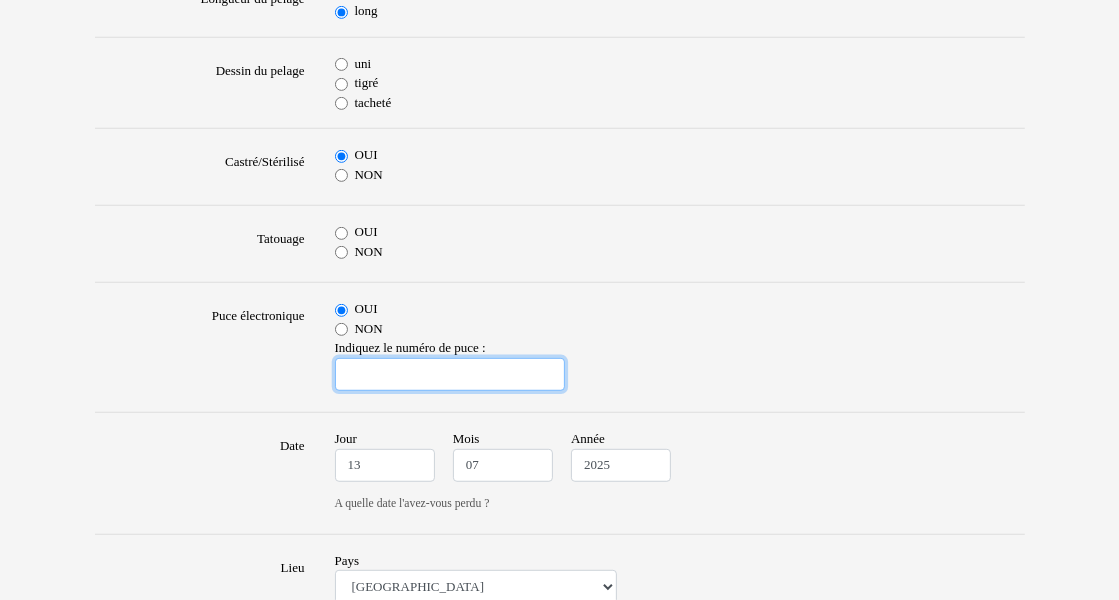 click at bounding box center [450, 375] 